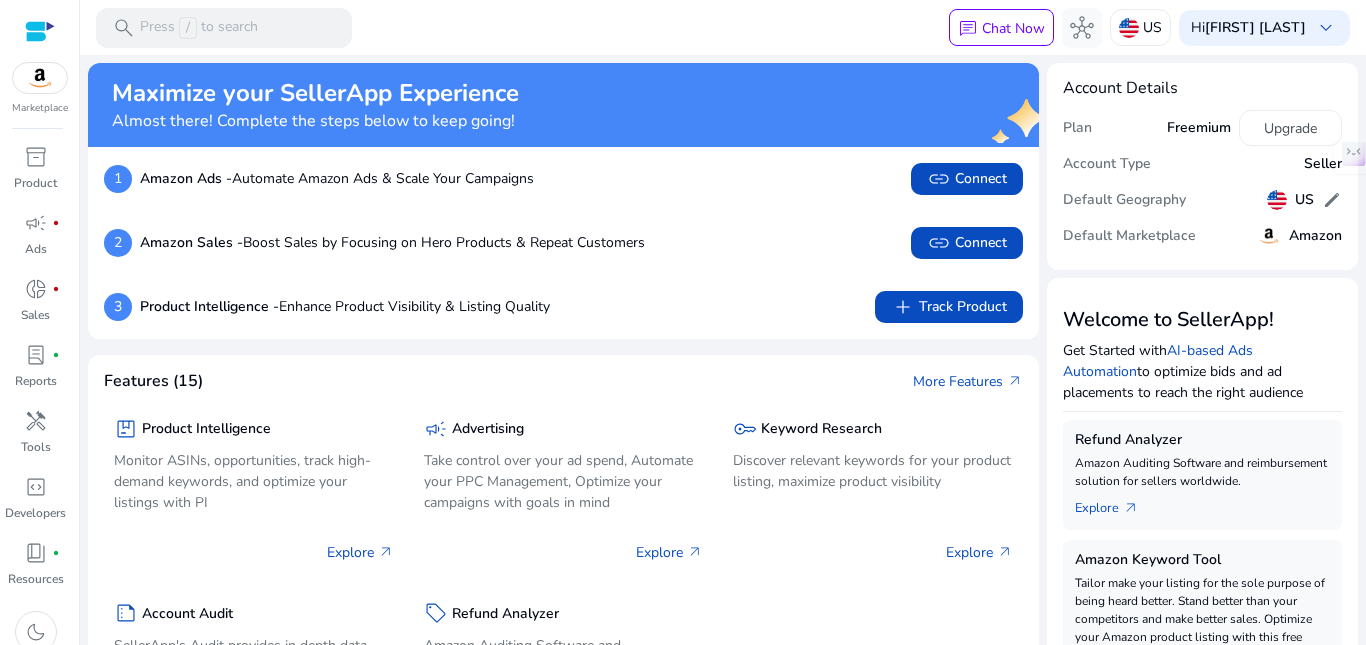 scroll, scrollTop: 0, scrollLeft: 0, axis: both 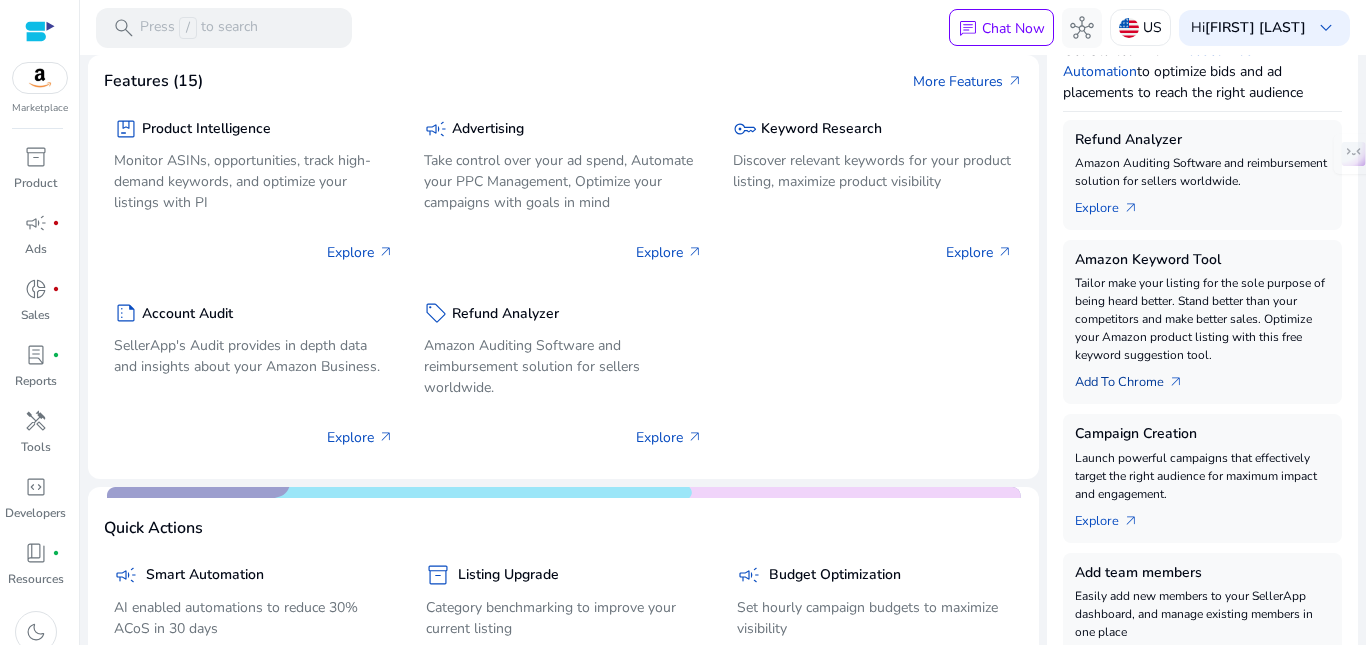 click on "Add To Chrome   arrow_outward" 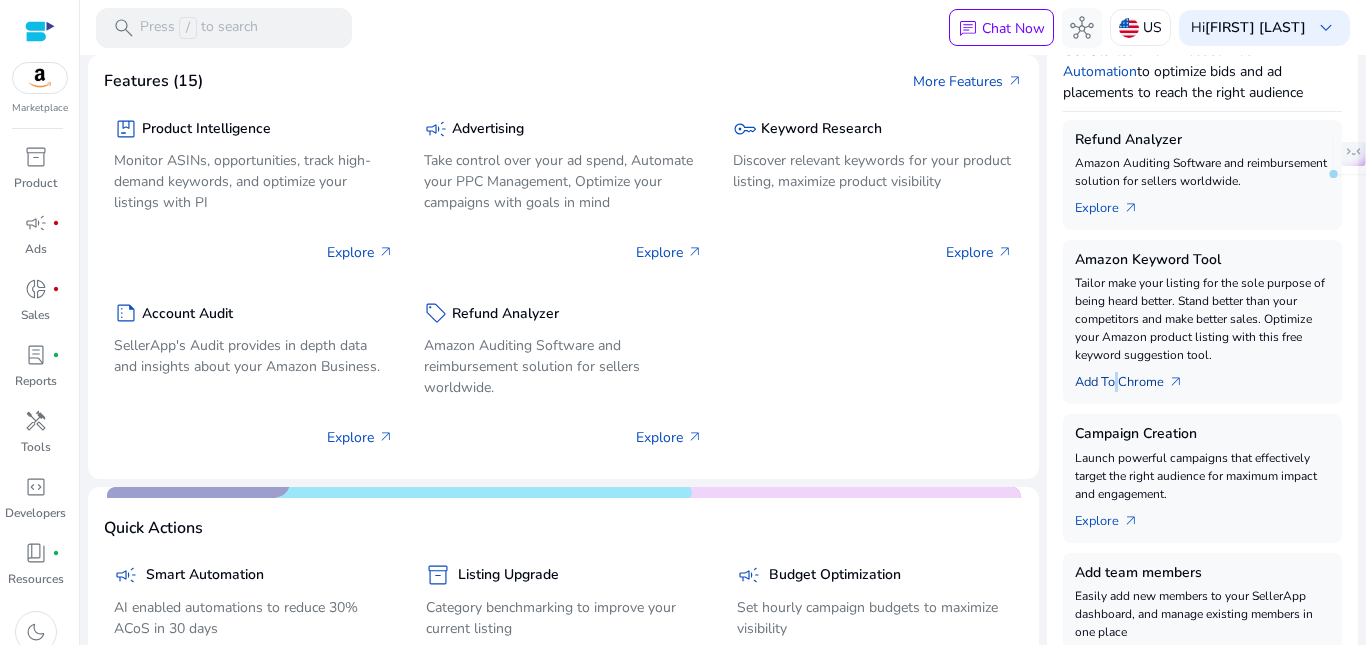 click on "Add To Chrome   arrow_outward" 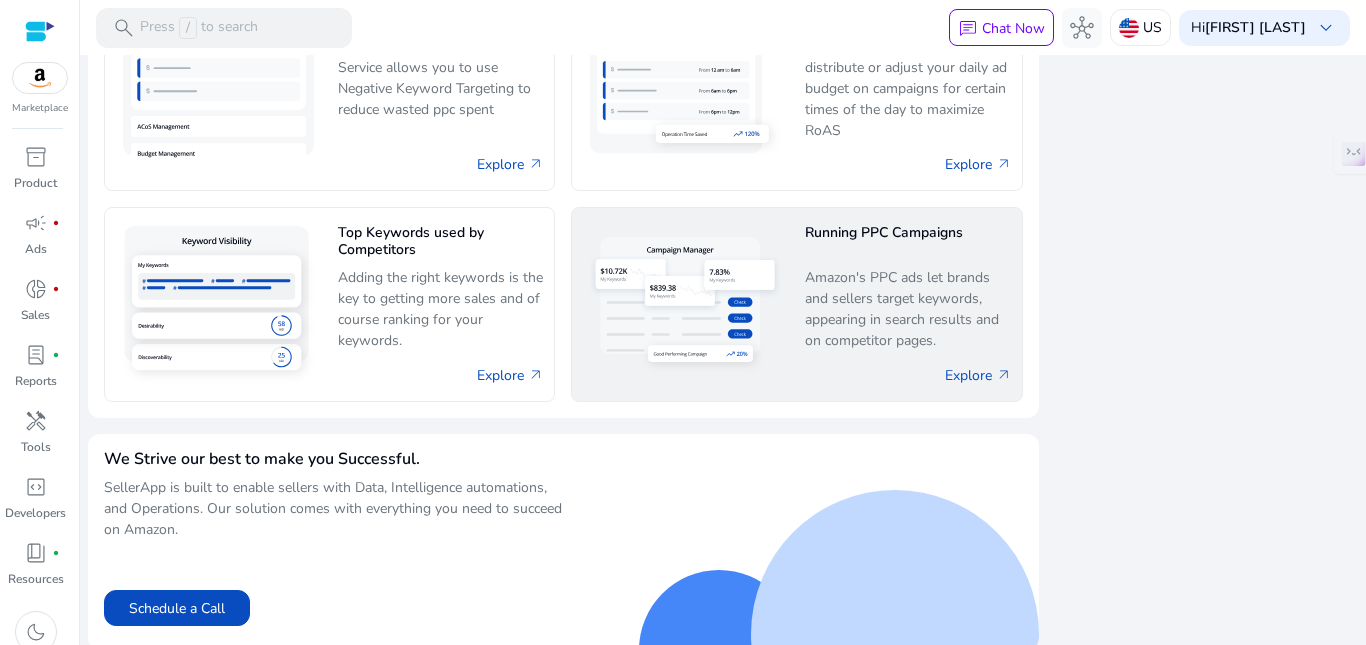 scroll, scrollTop: 1309, scrollLeft: 0, axis: vertical 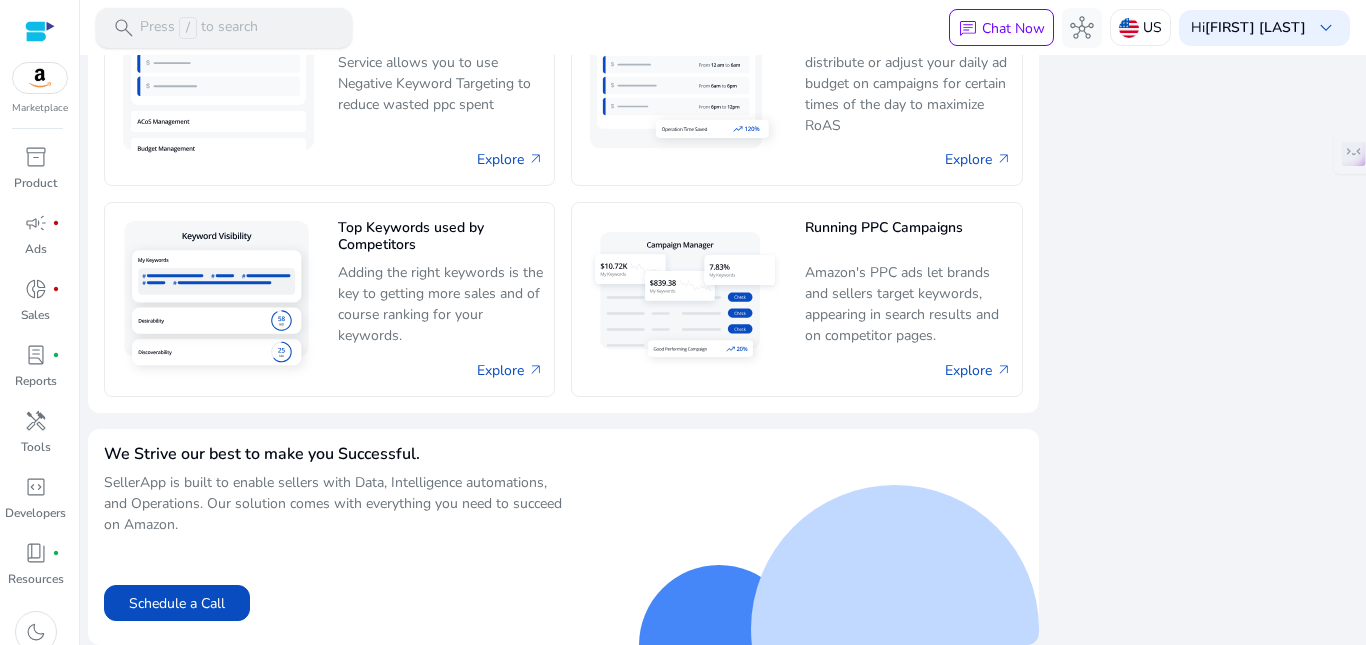 click on "search   Press  /  to search" at bounding box center [224, 28] 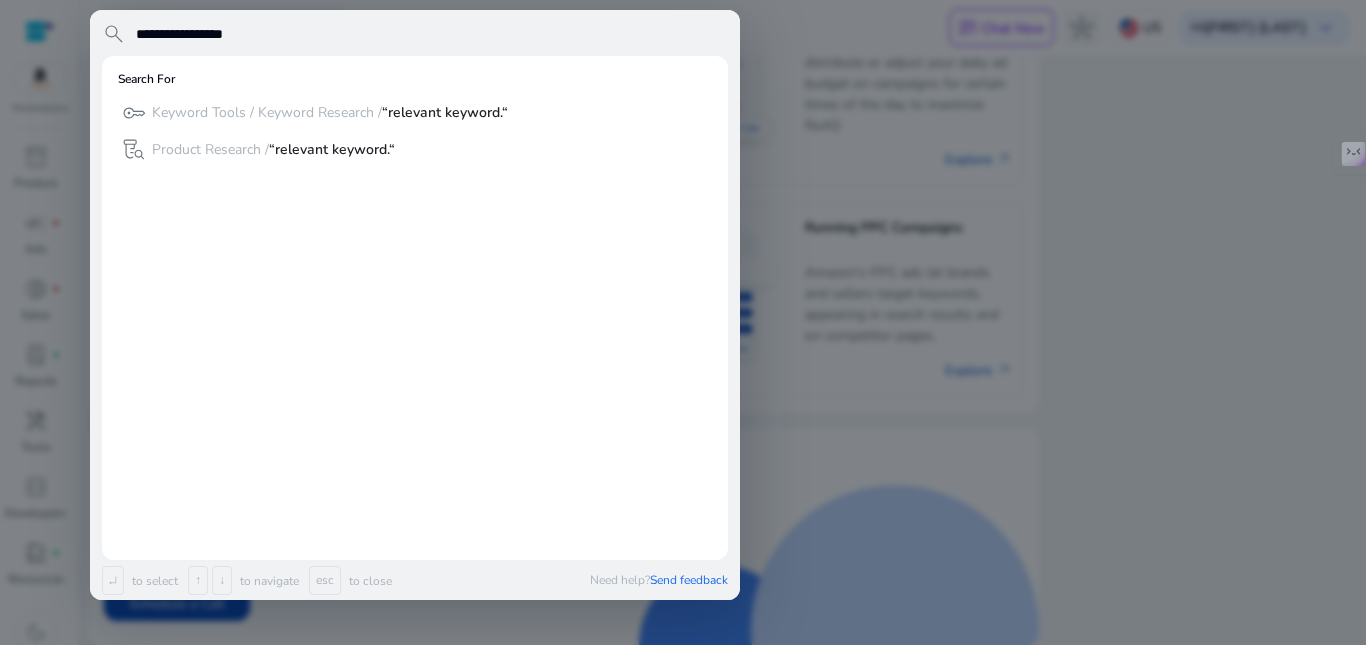 scroll, scrollTop: 0, scrollLeft: 0, axis: both 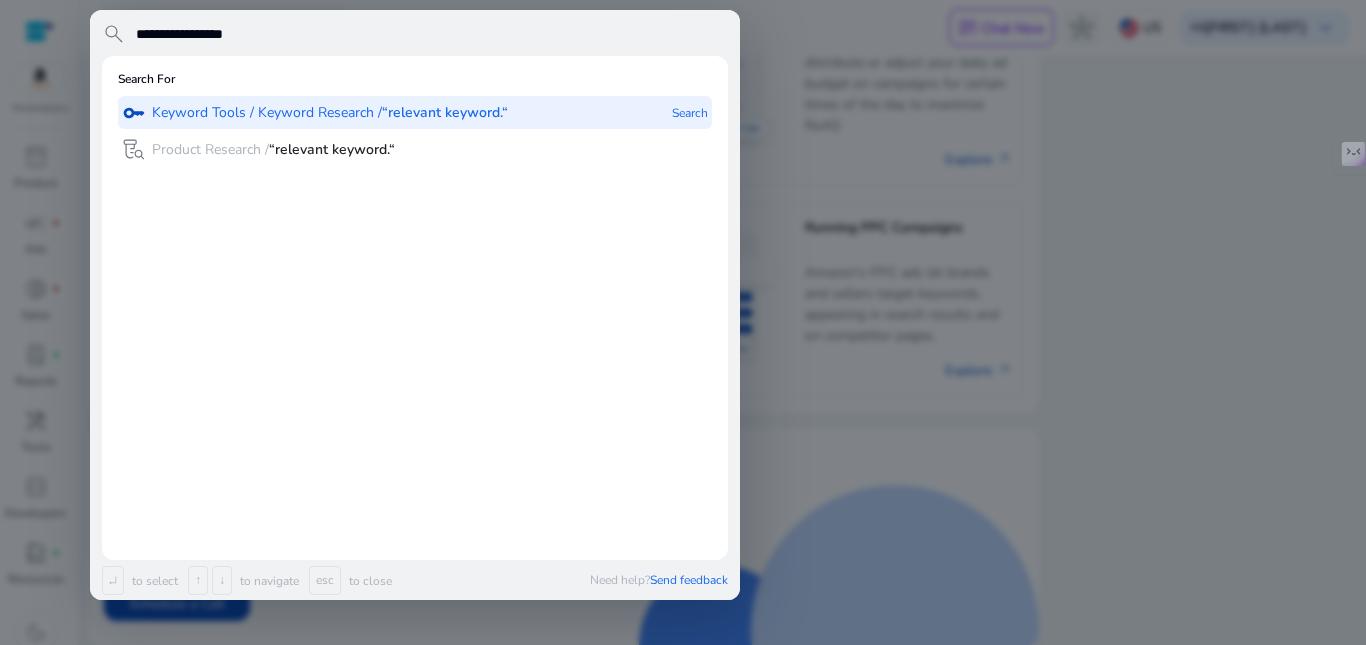 click on "Keyword Tools / Keyword Research /  “relevant keyword.“" at bounding box center (330, 113) 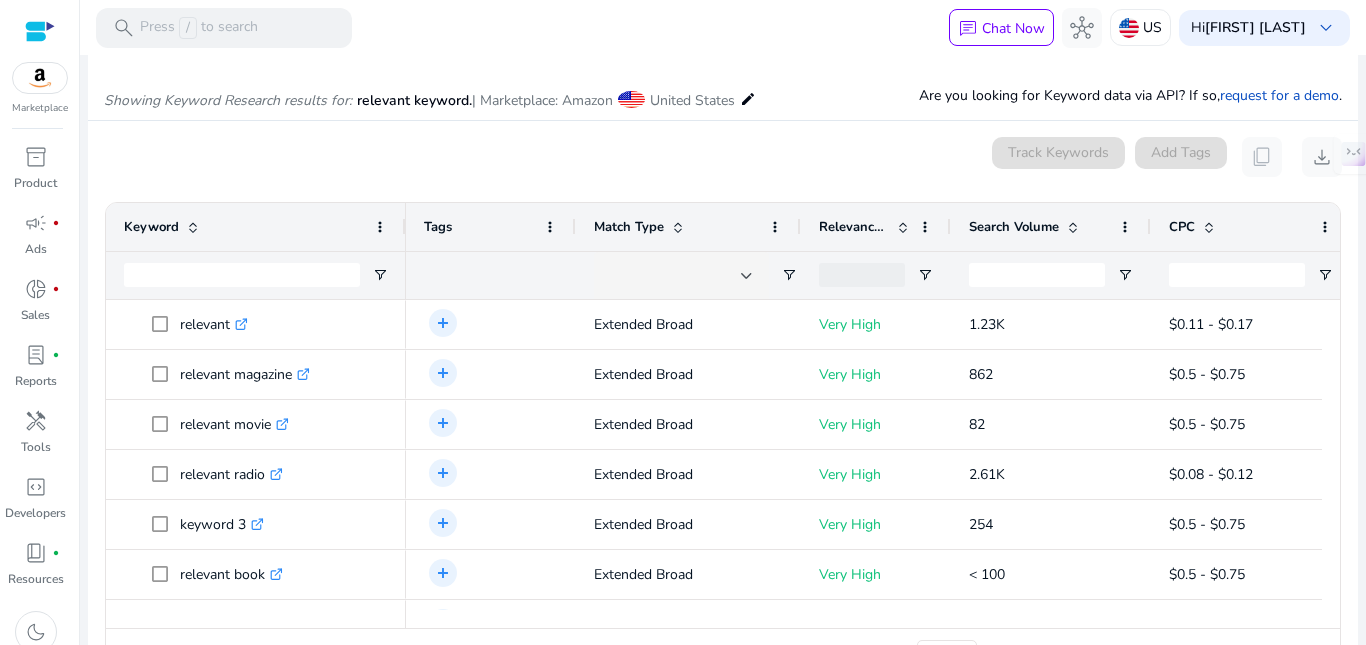 scroll, scrollTop: 238, scrollLeft: 0, axis: vertical 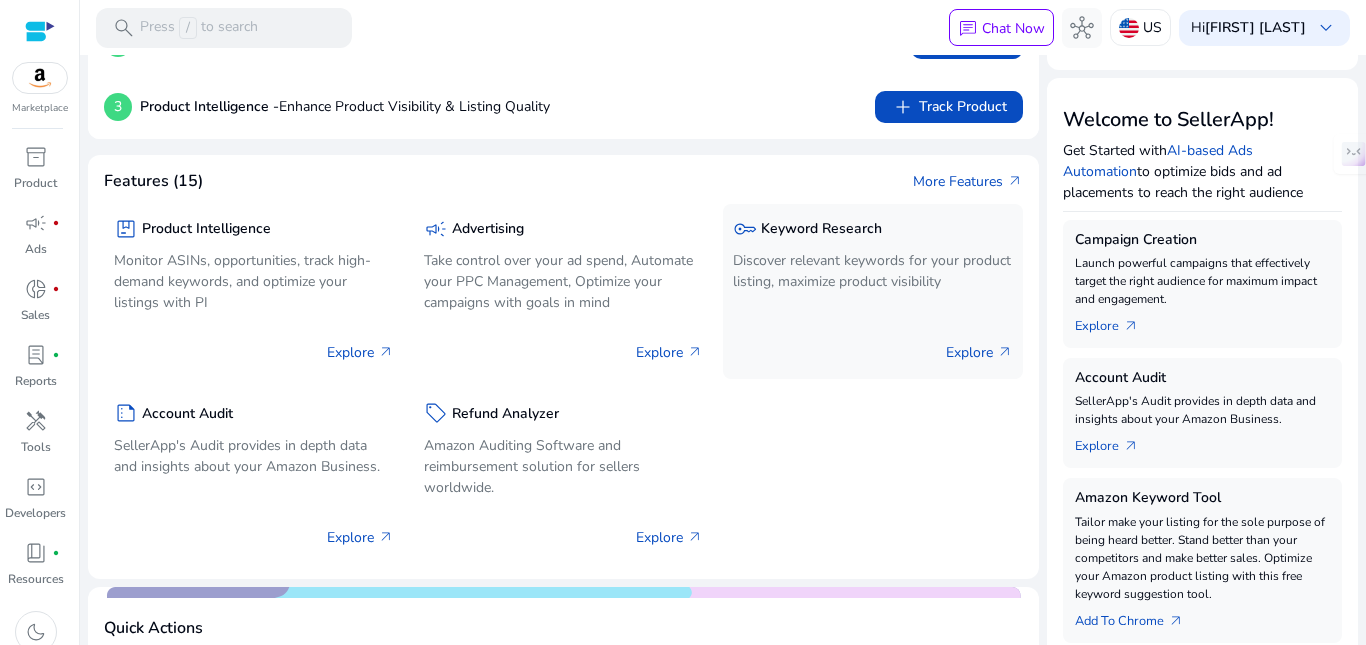 click on "Keyword Research" 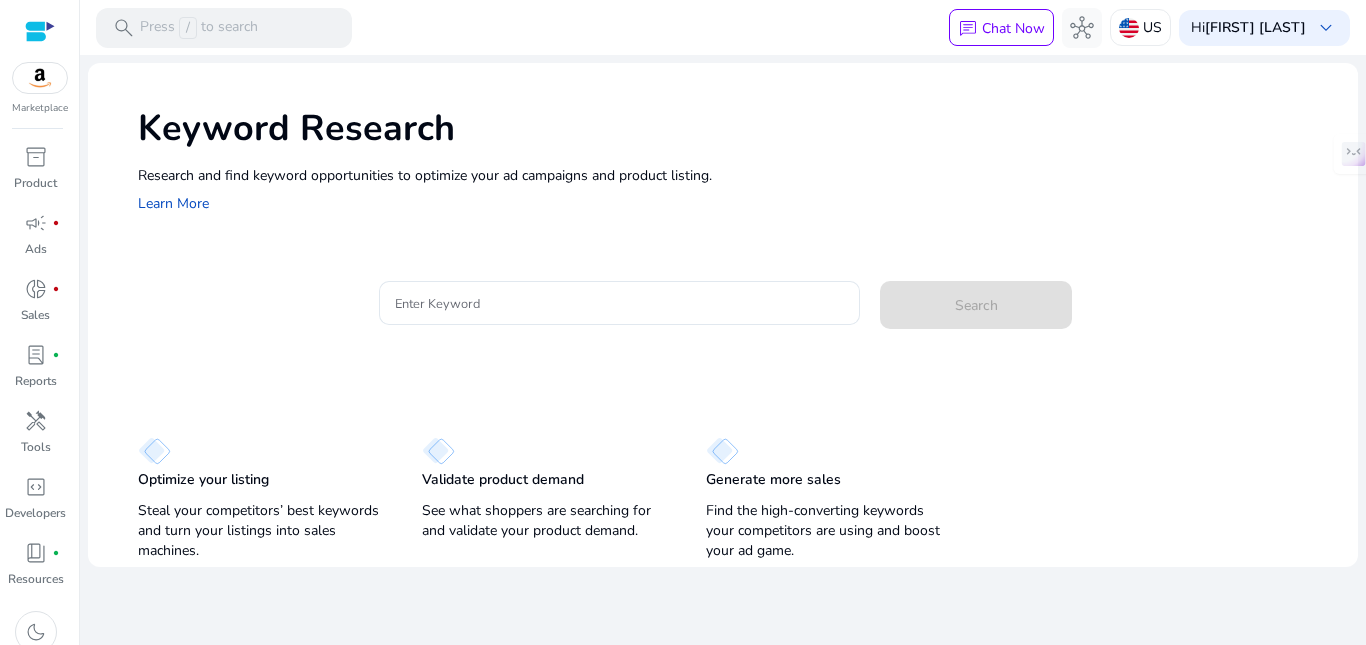scroll, scrollTop: 0, scrollLeft: 0, axis: both 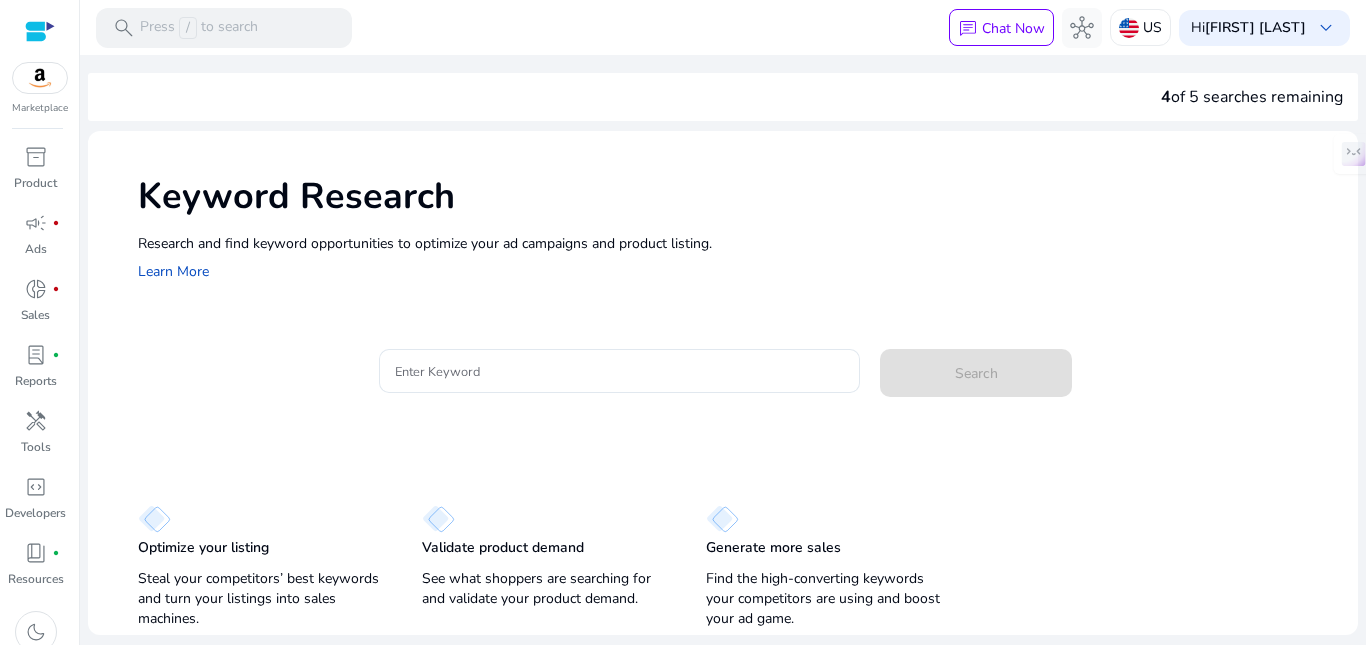 click at bounding box center (40, 78) 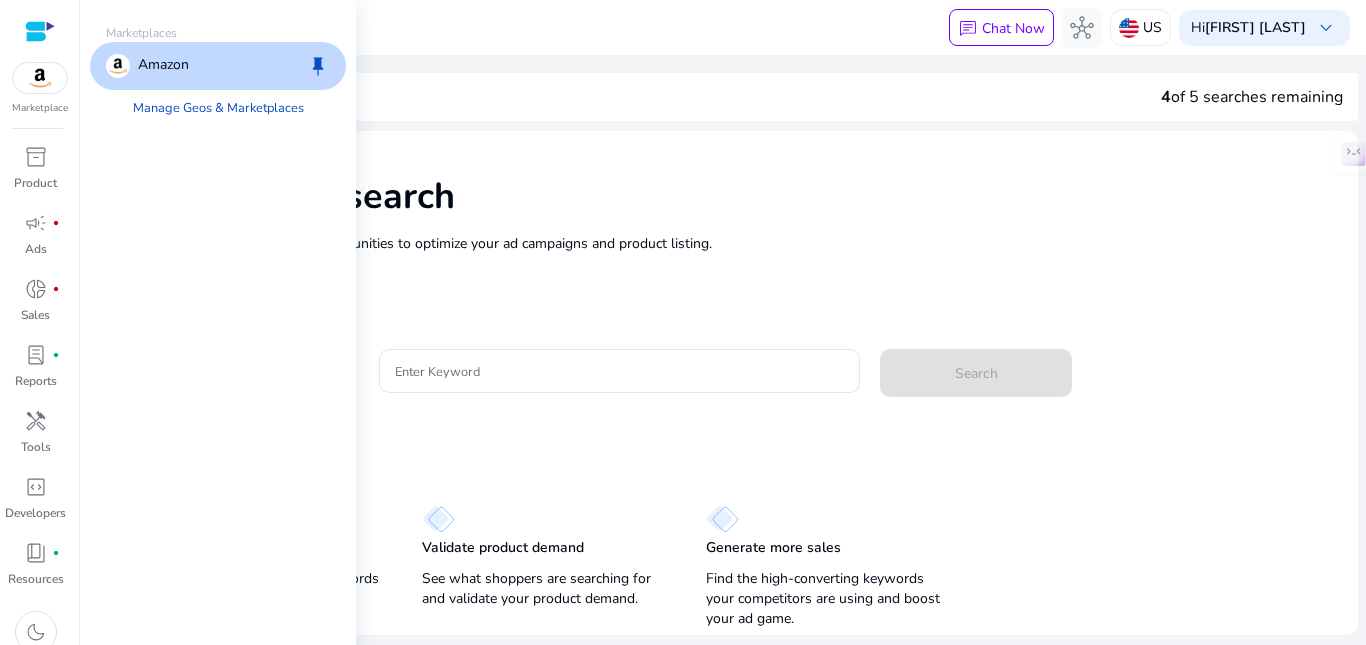 click at bounding box center (40, 78) 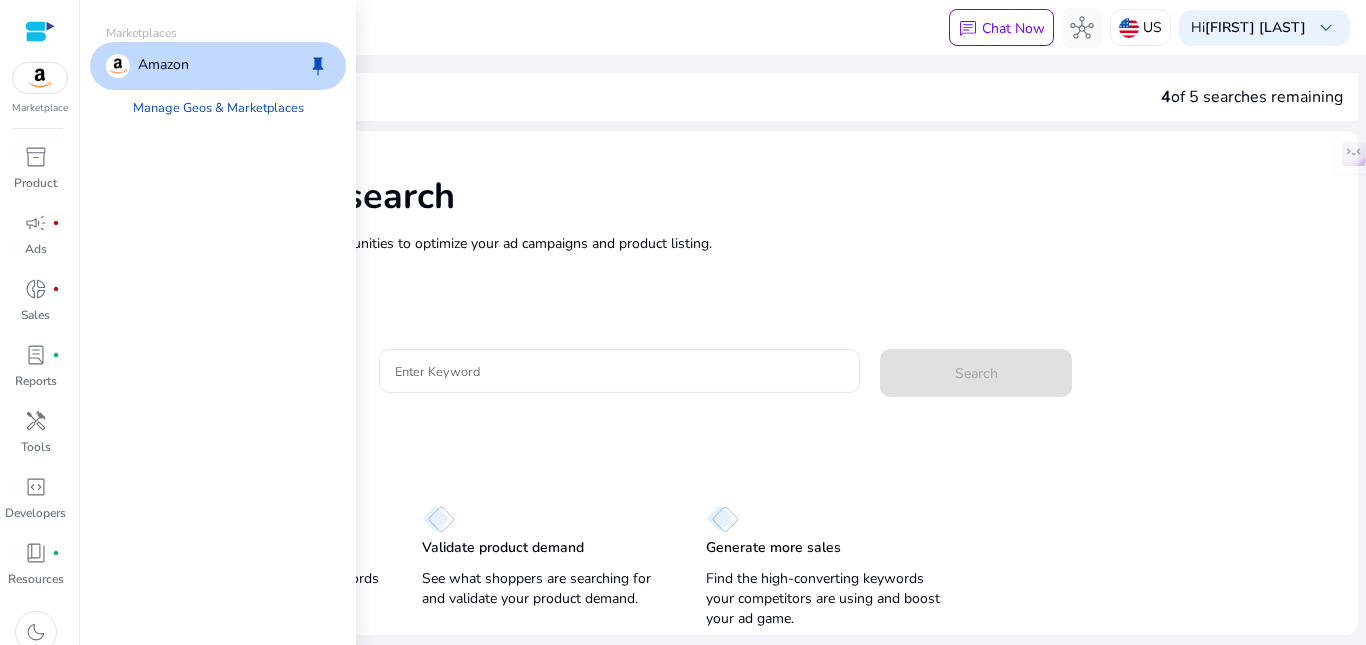 click on "Amazon" at bounding box center (163, 66) 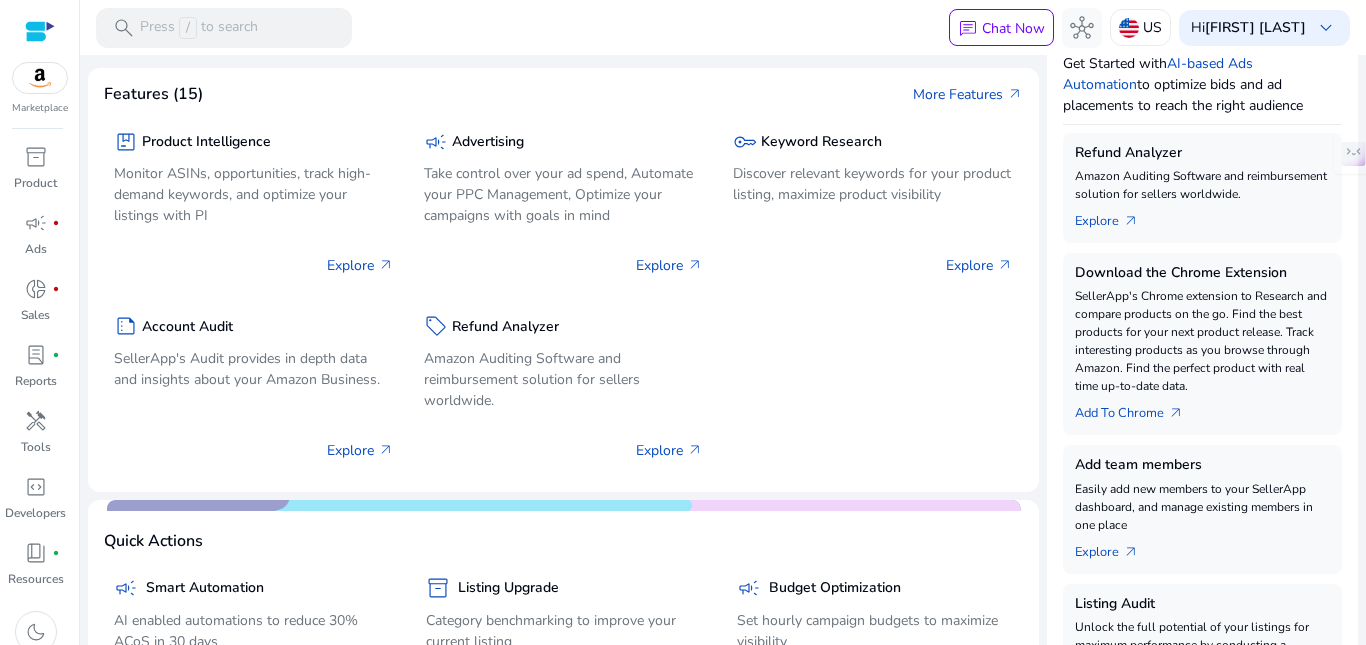 scroll, scrollTop: 300, scrollLeft: 0, axis: vertical 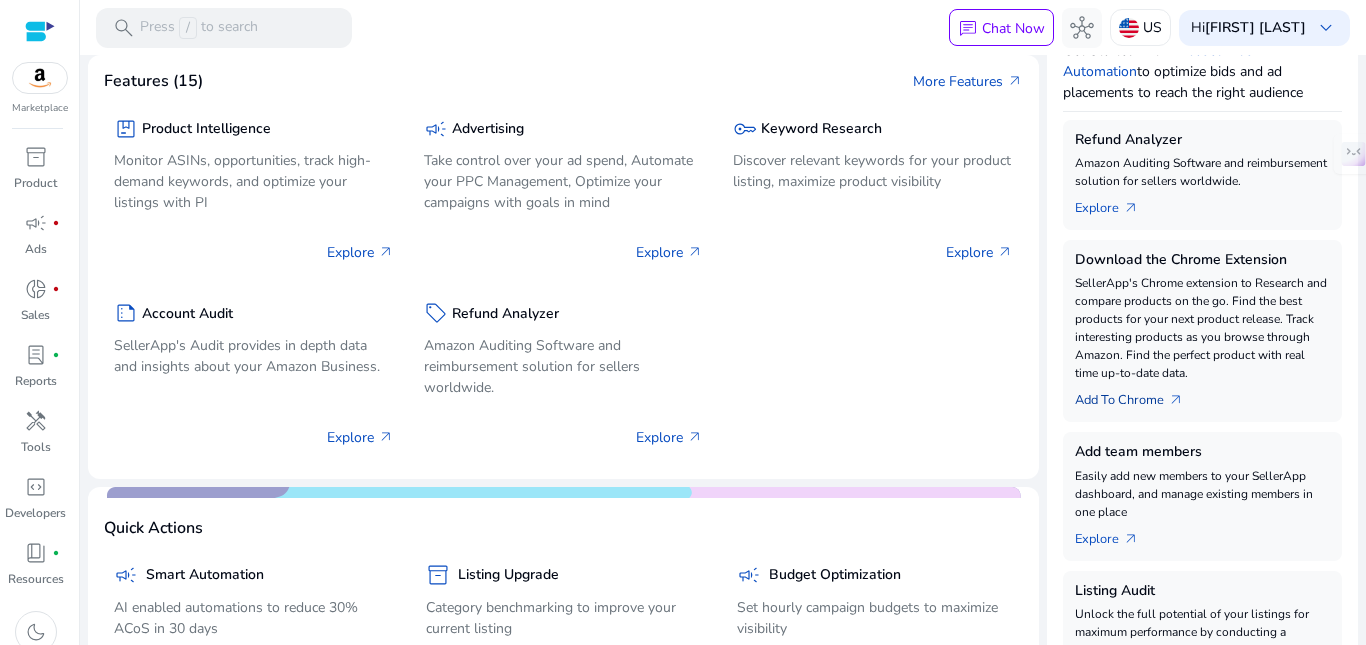 click on "Add To Chrome   arrow_outward" 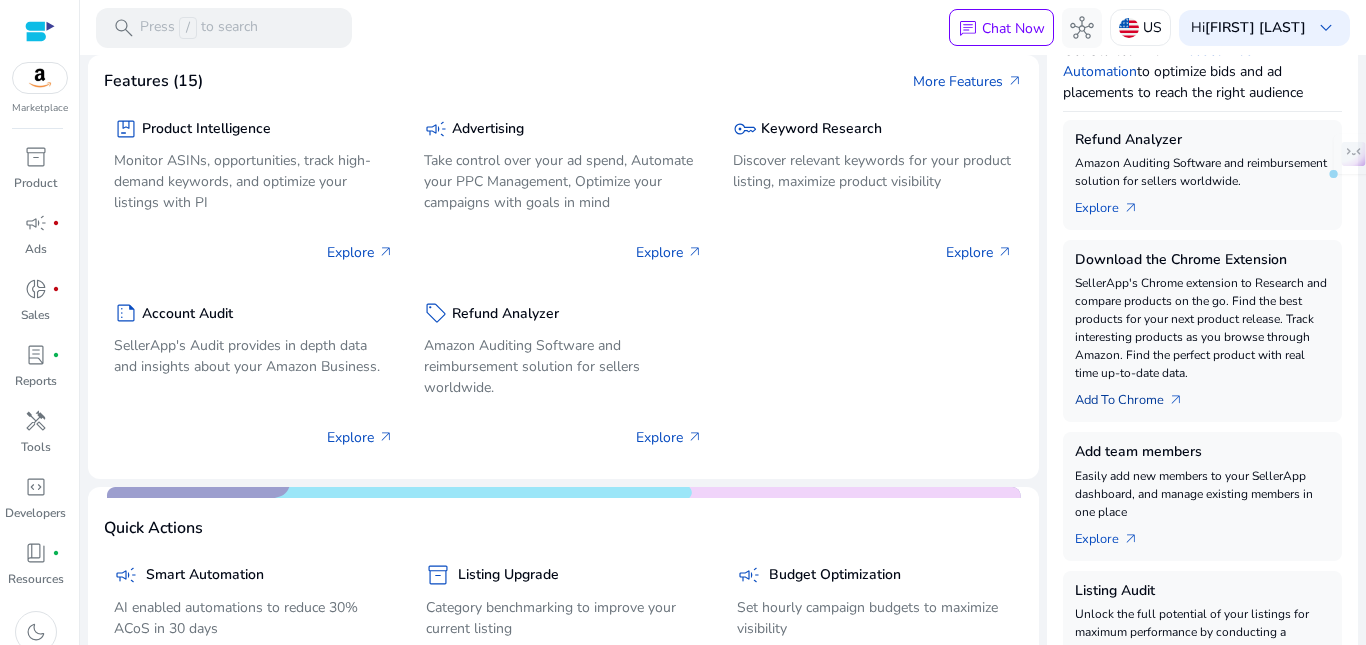 click on "arrow_outward" 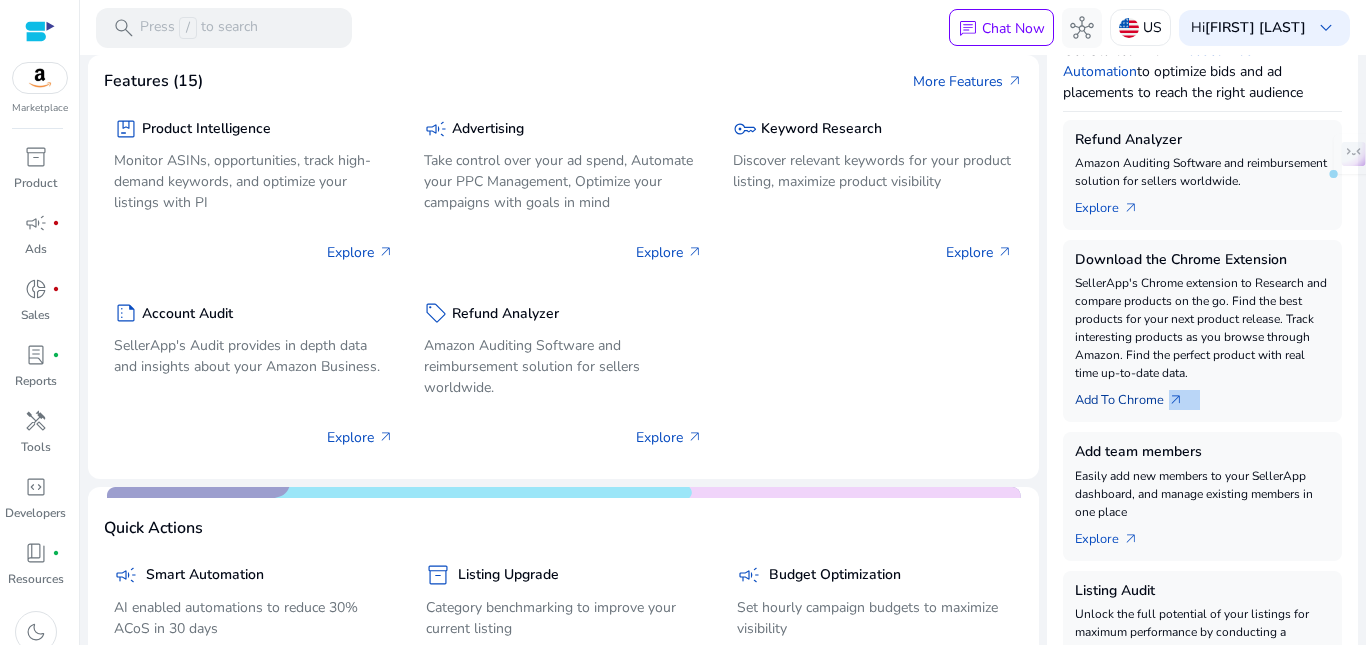 click on "arrow_outward" 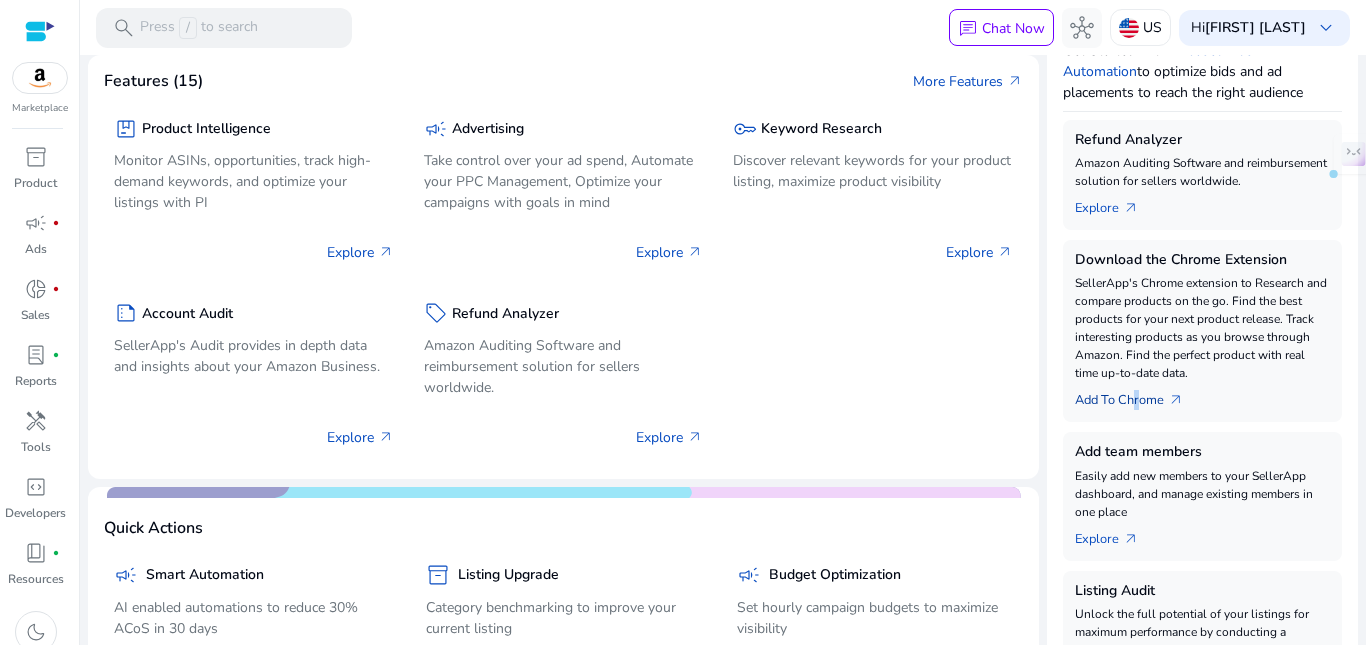 drag, startPoint x: 1127, startPoint y: 396, endPoint x: 1113, endPoint y: 393, distance: 14.3178215 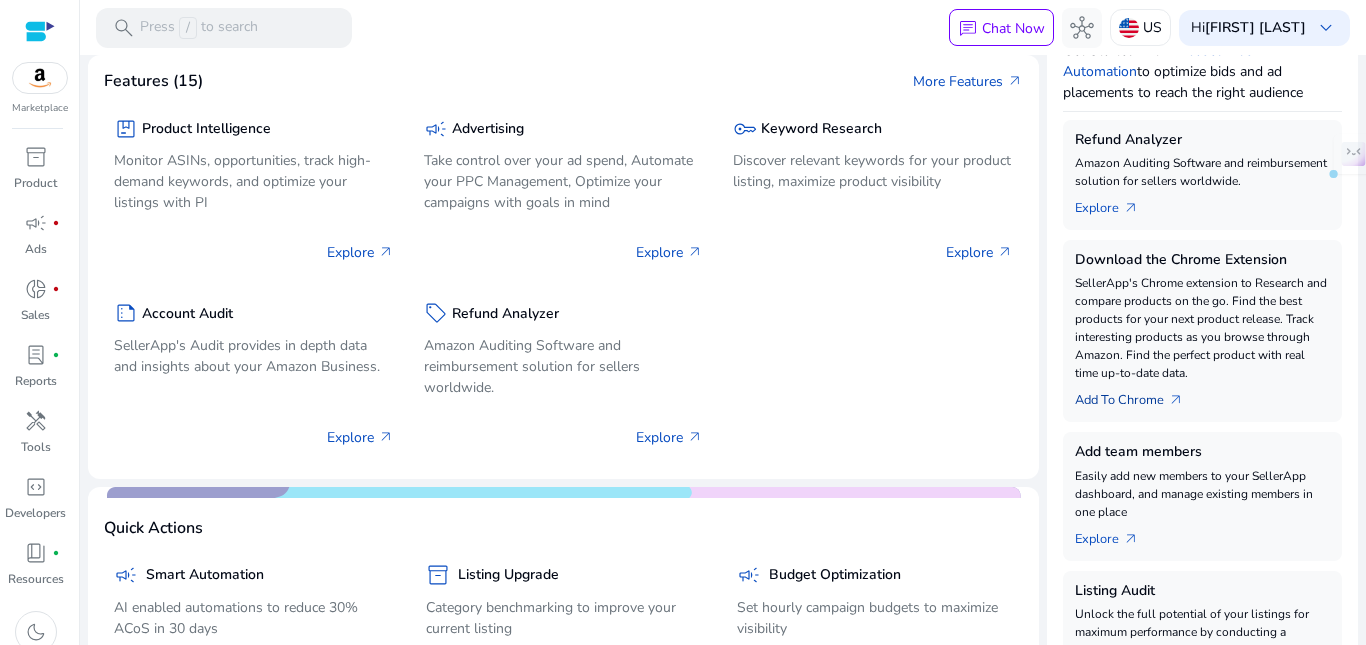 drag, startPoint x: 1107, startPoint y: 393, endPoint x: 1084, endPoint y: 393, distance: 23 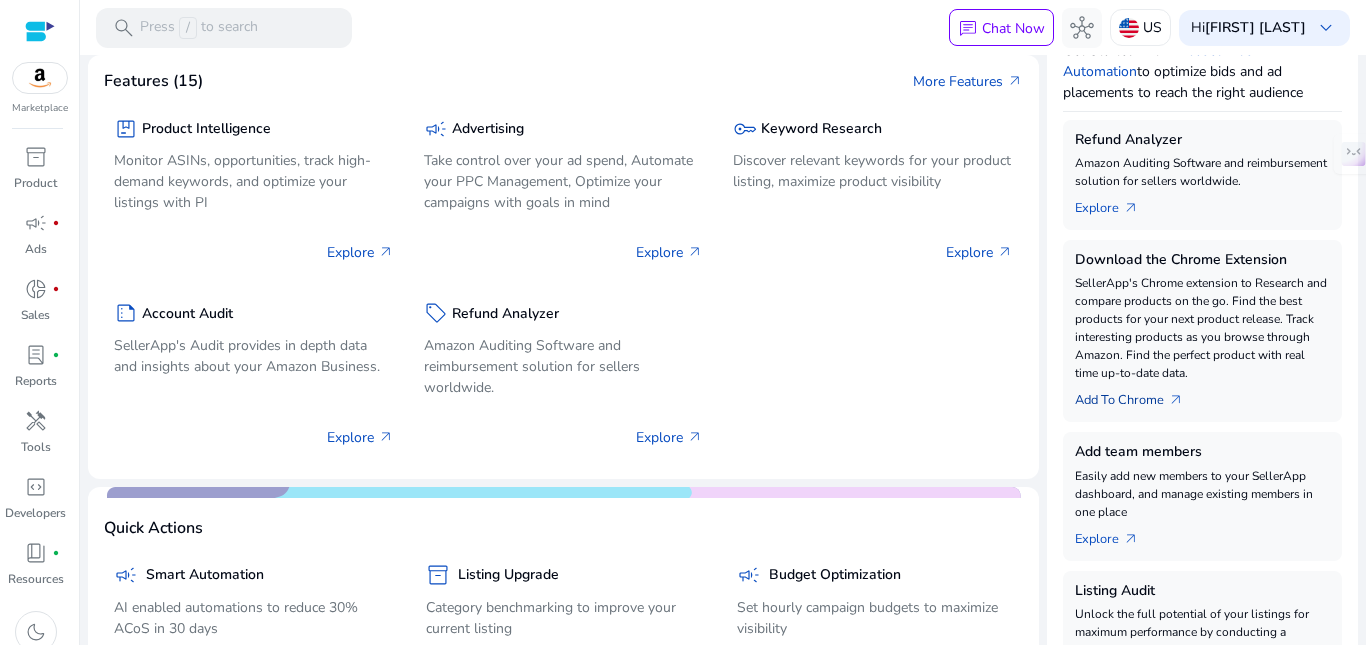 click on "Add To Chrome   arrow_outward" 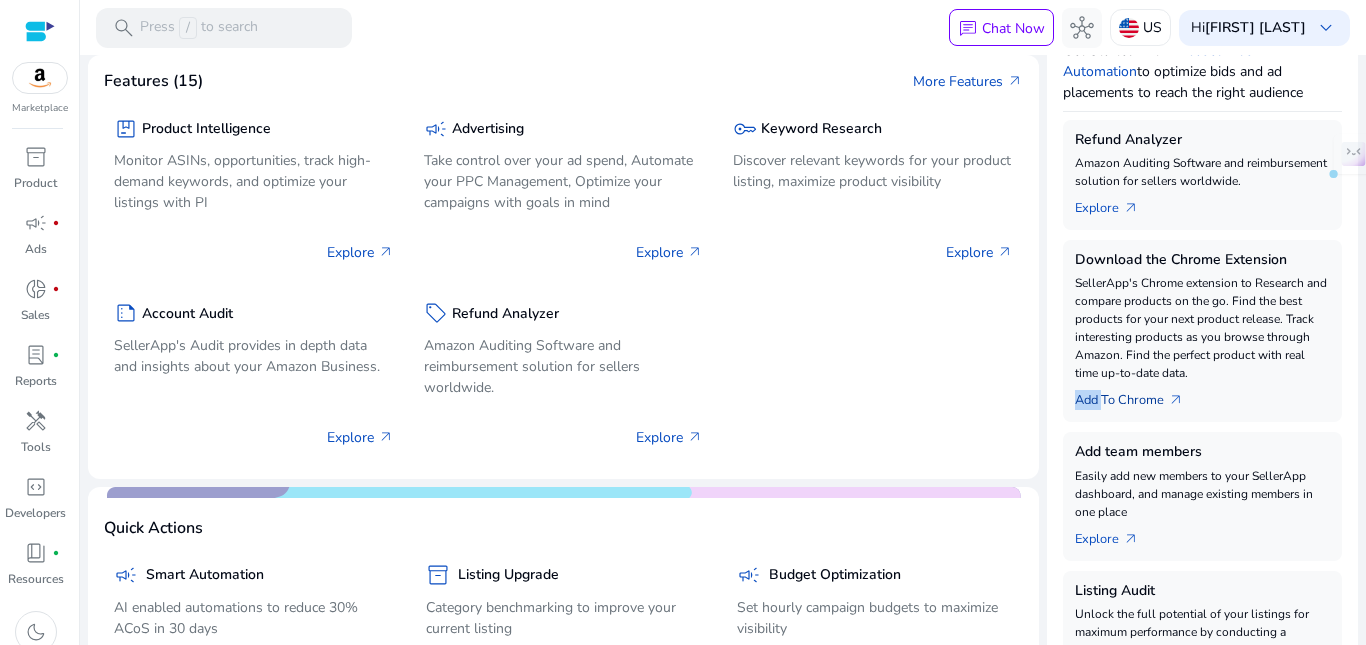 click on "Add To Chrome   arrow_outward" 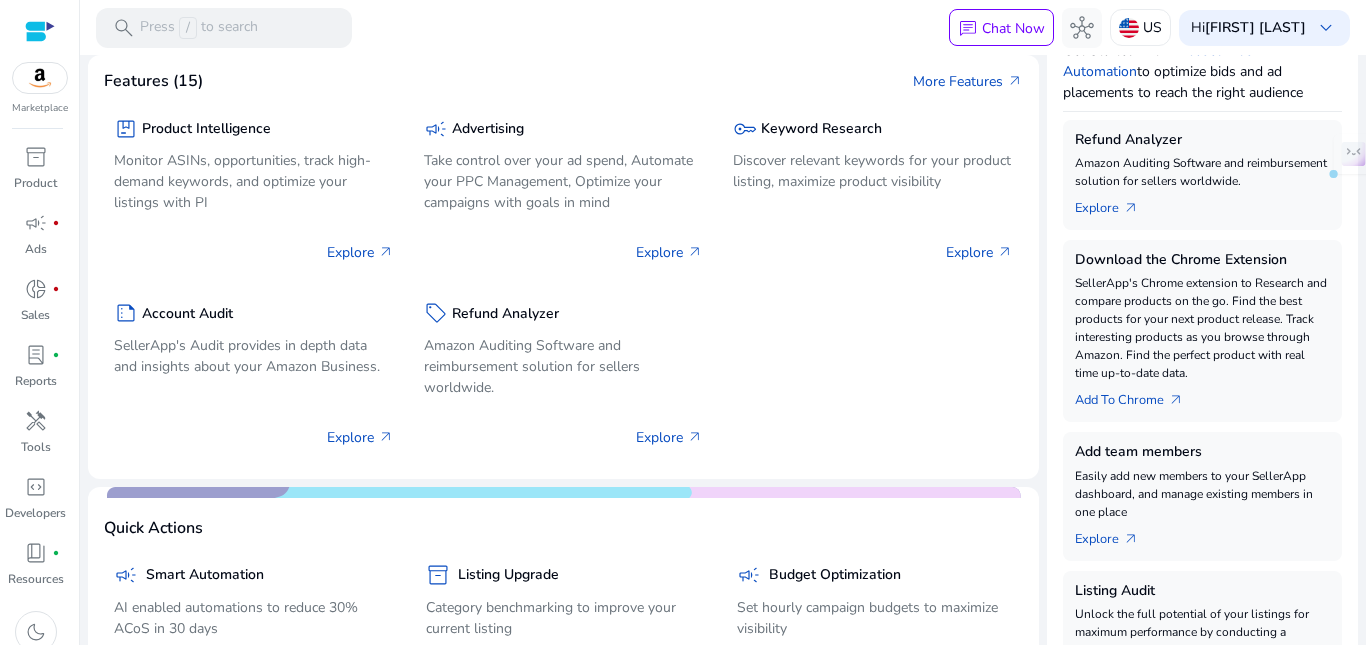 click on "SellerApp's Chrome extension to Research and compare products on the go. Find the best products for your next product release. Track interesting products as you browse through Amazon. Find the perfect product with real time up-to-date data." 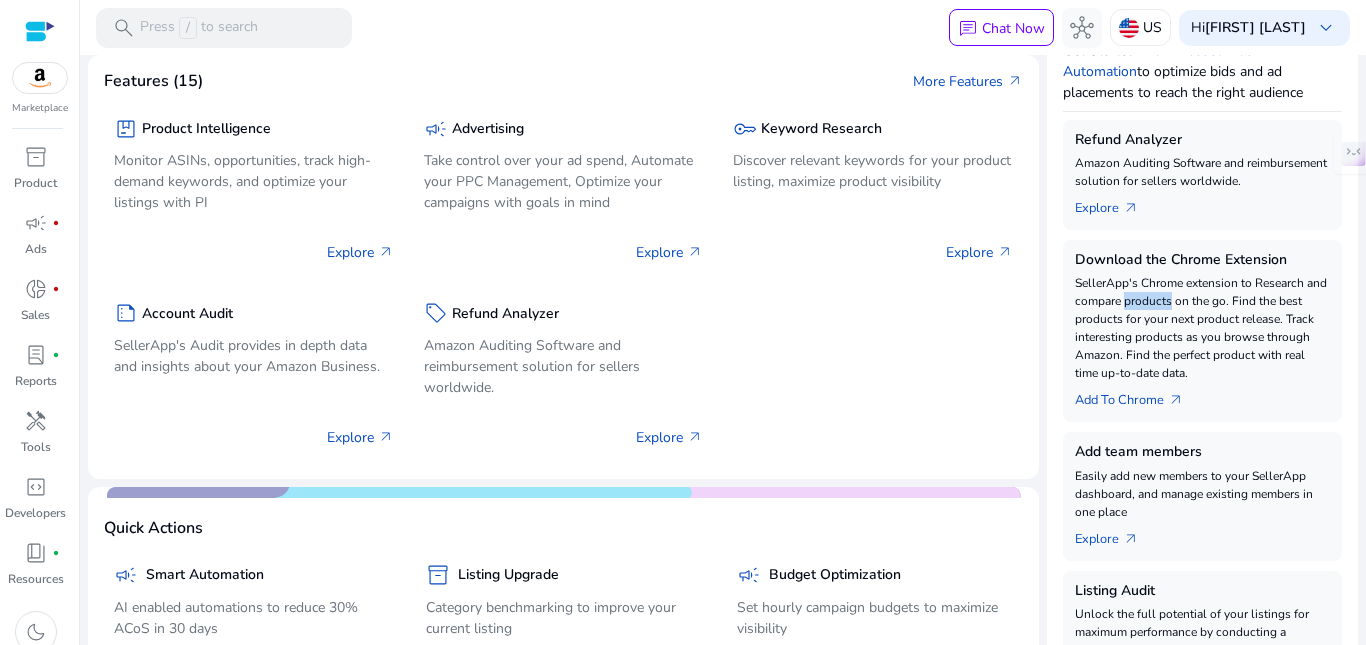 click on "SellerApp's Chrome extension to Research and compare products on the go. Find the best products for your next product release. Track interesting products as you browse through Amazon. Find the perfect product with real time up-to-date data." 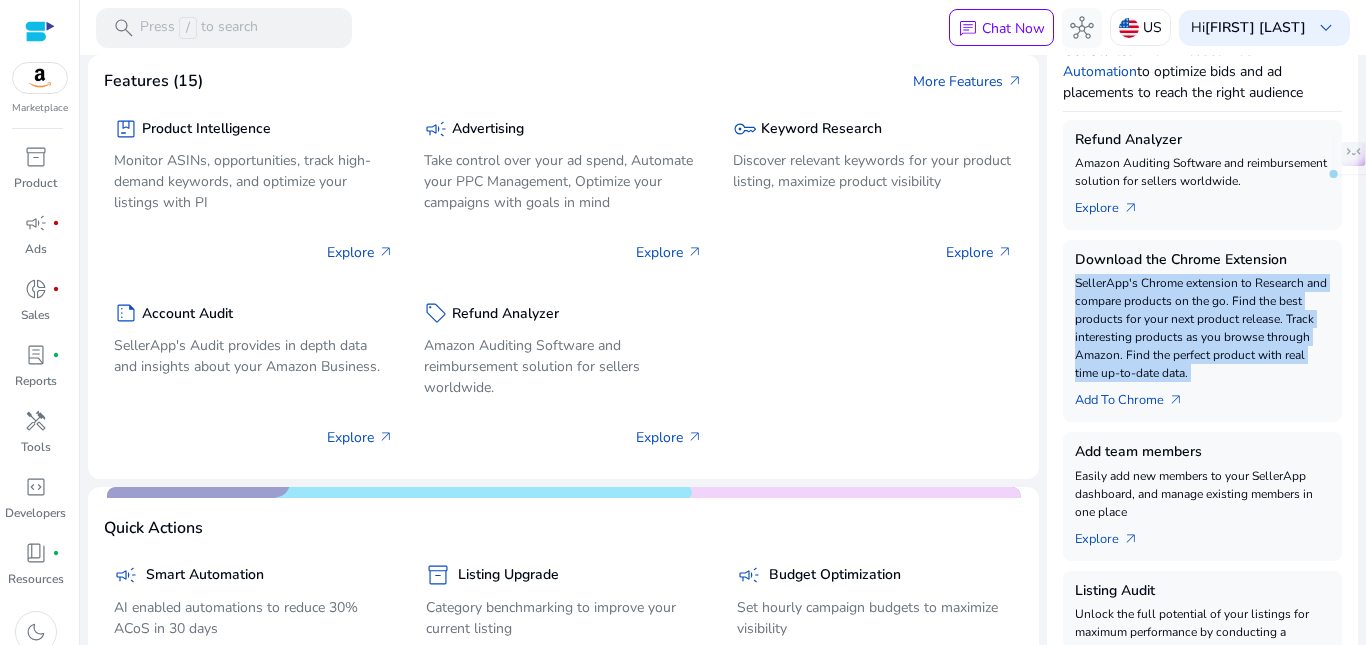 click on "SellerApp's Chrome extension to Research and compare products on the go. Find the best products for your next product release. Track interesting products as you browse through Amazon. Find the perfect product with real time up-to-date data." 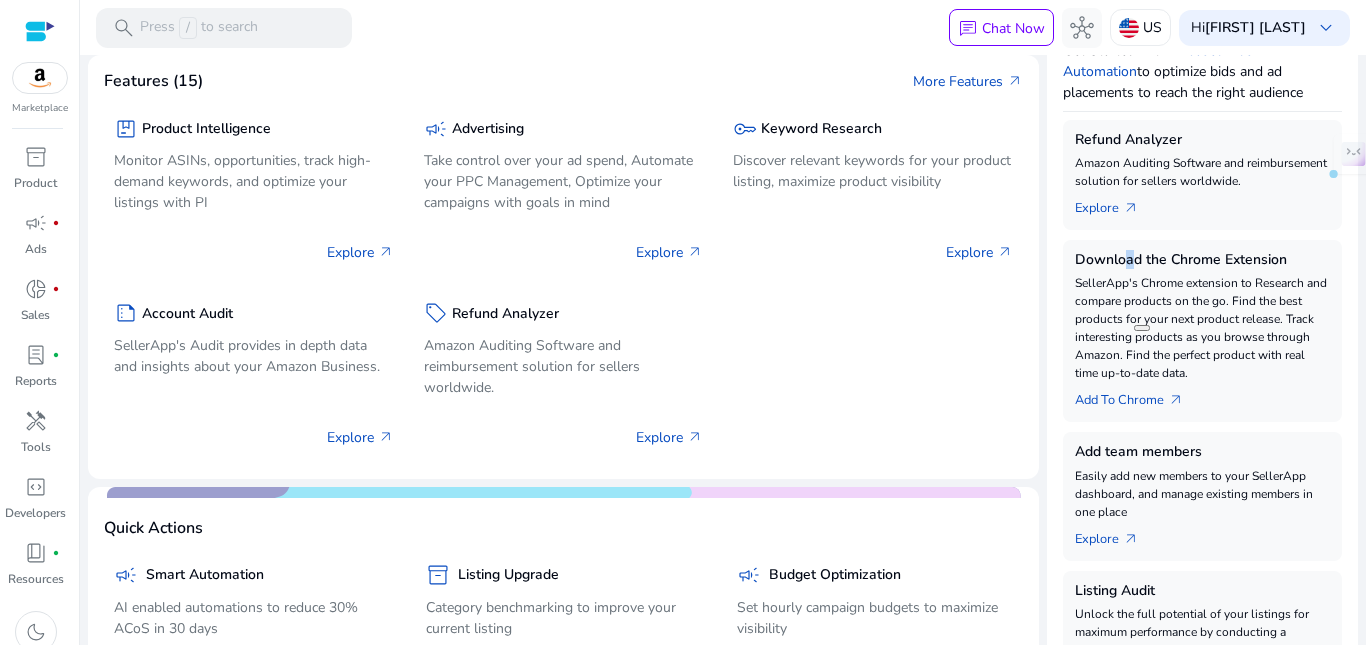 click on "Download the Chrome Extension" 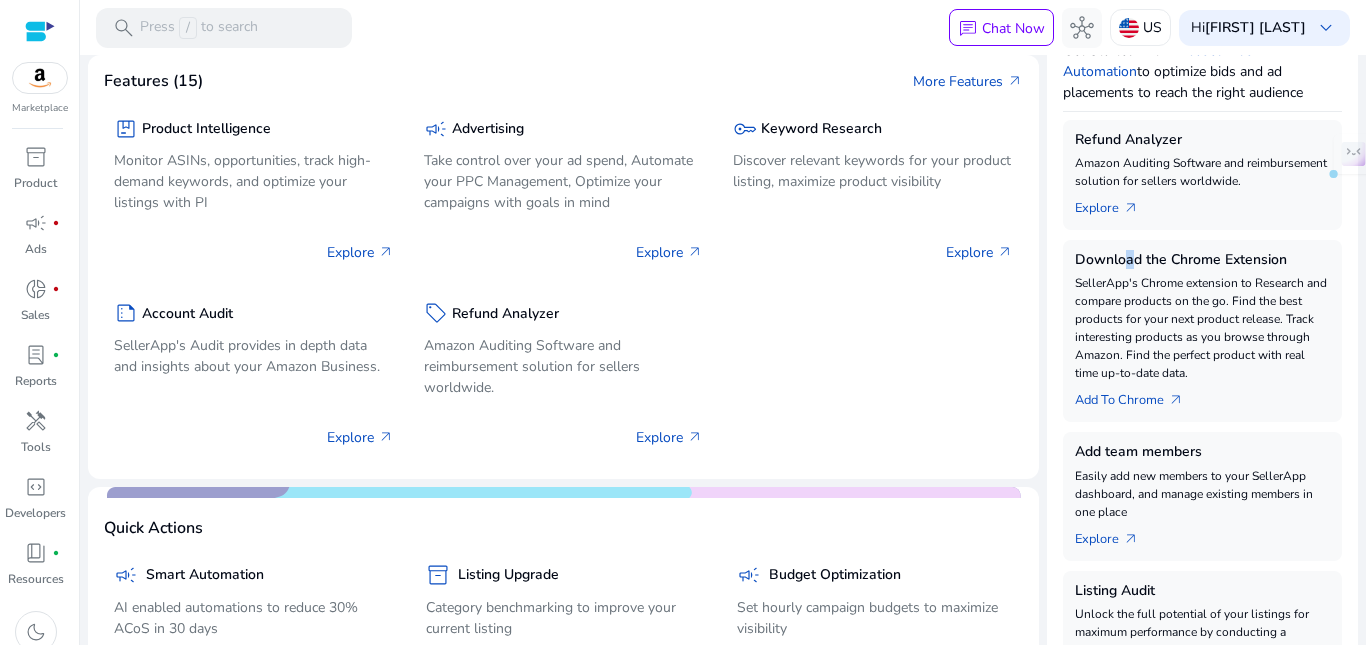 click on "Download the Chrome Extension" 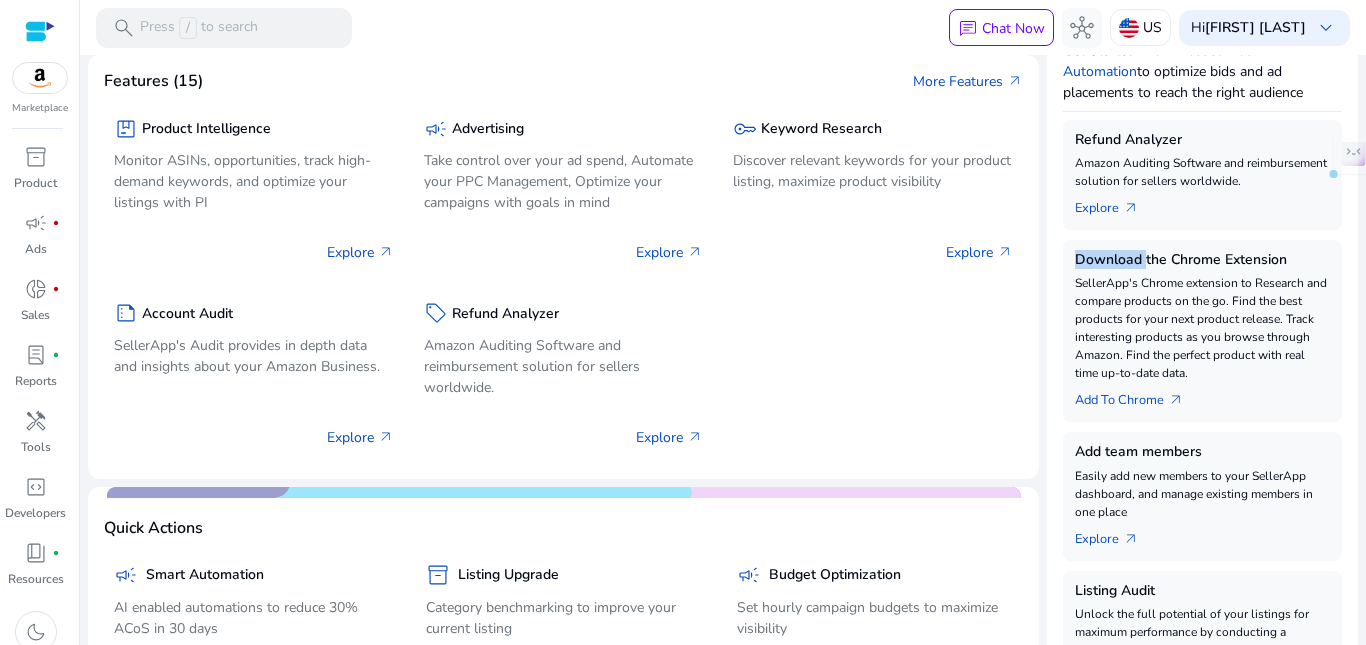 click on "Download the Chrome Extension" 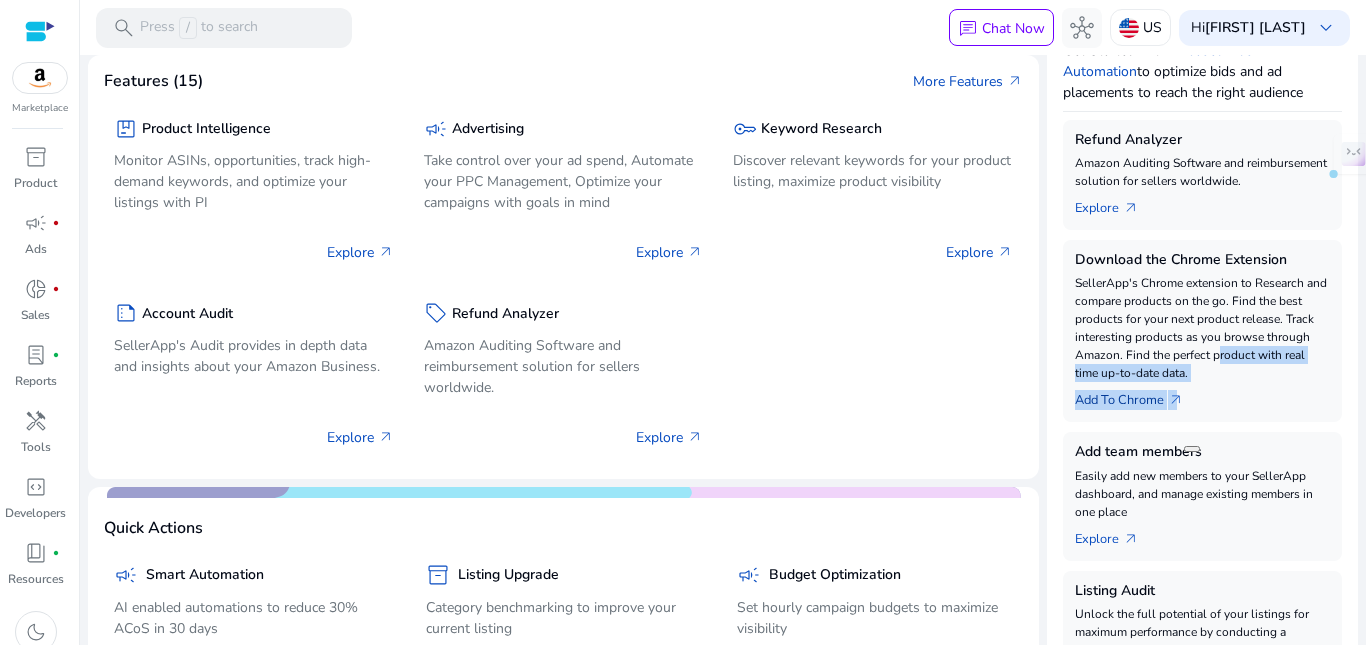 click on "Add To Chrome   arrow_outward" 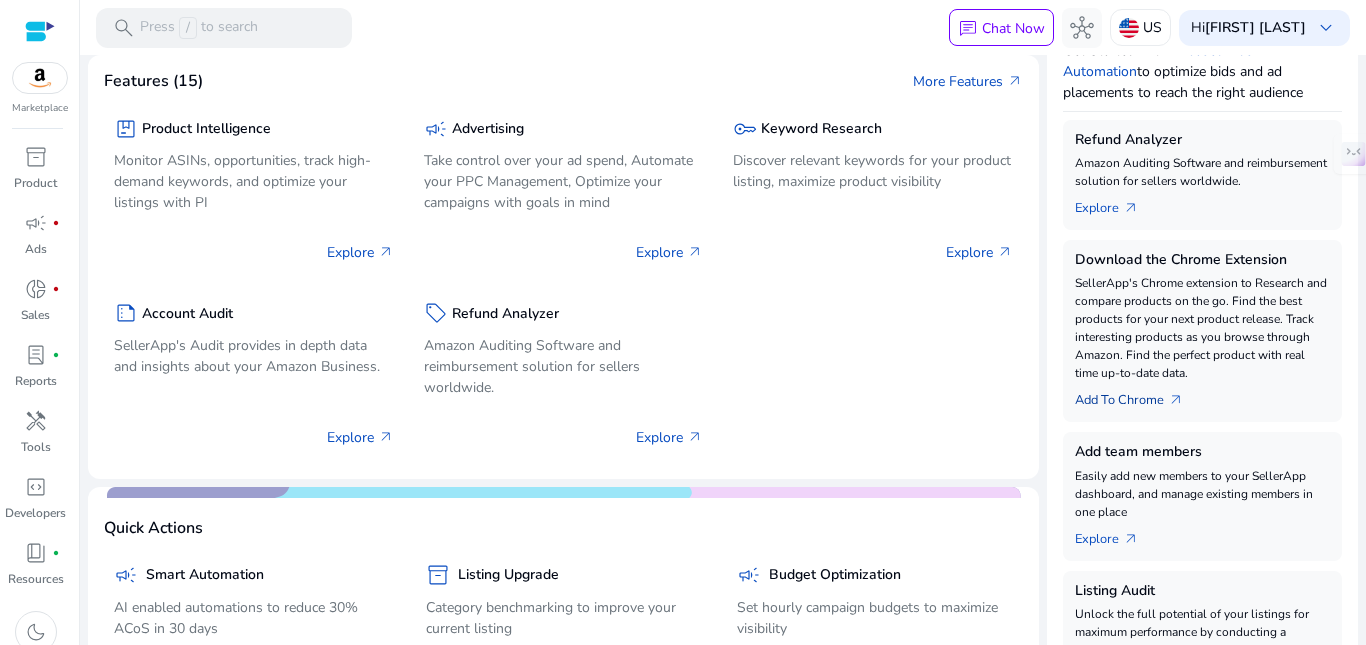 click on "Add To Chrome   arrow_outward" 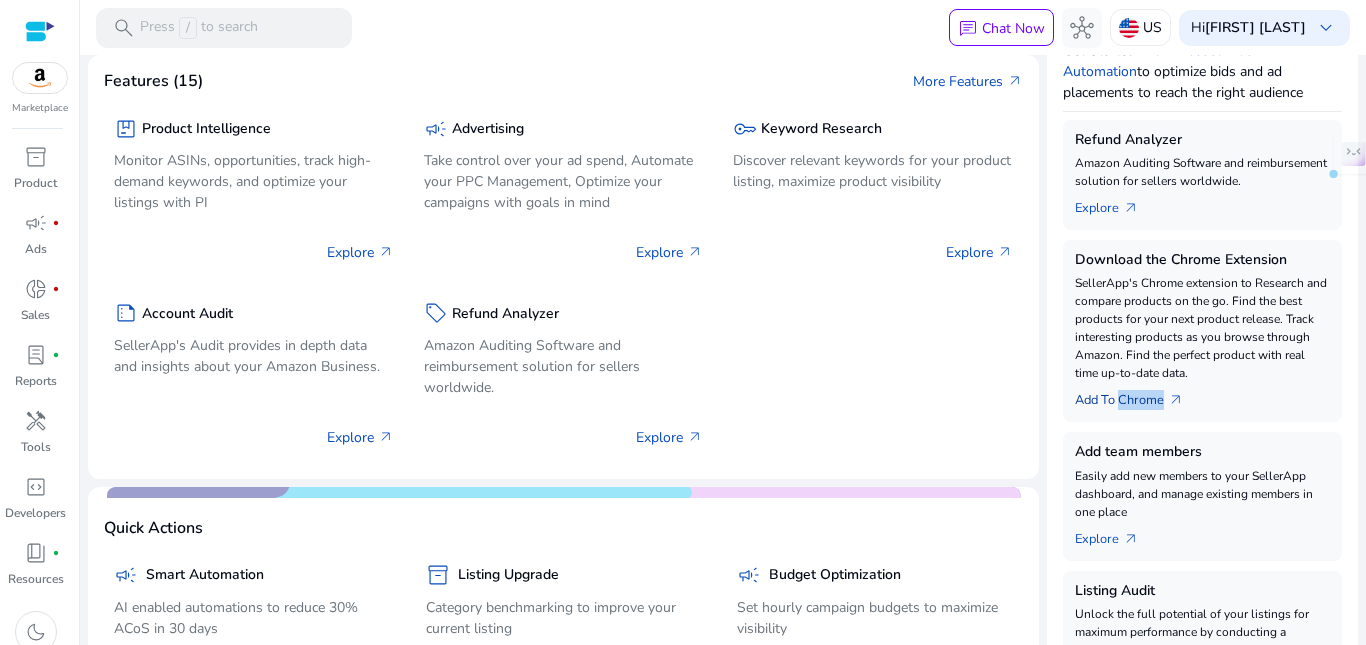 click on "Add To Chrome   arrow_outward" 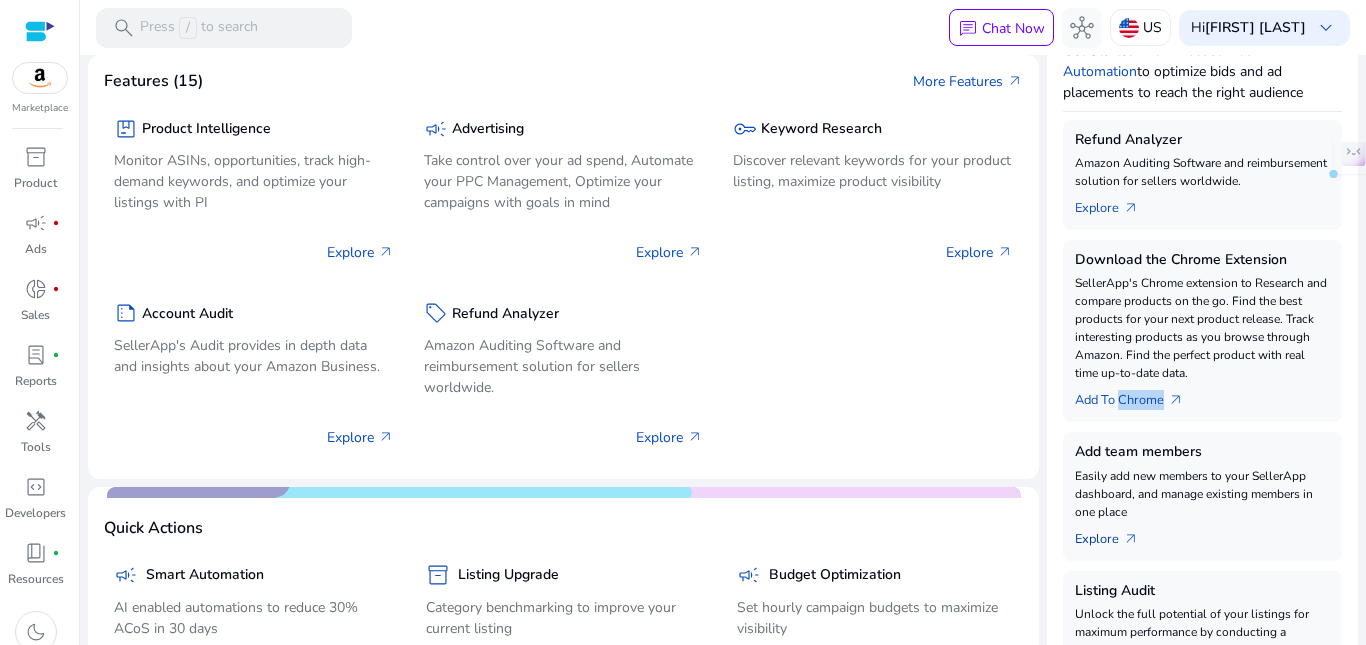 click on "Explore   arrow_outward" 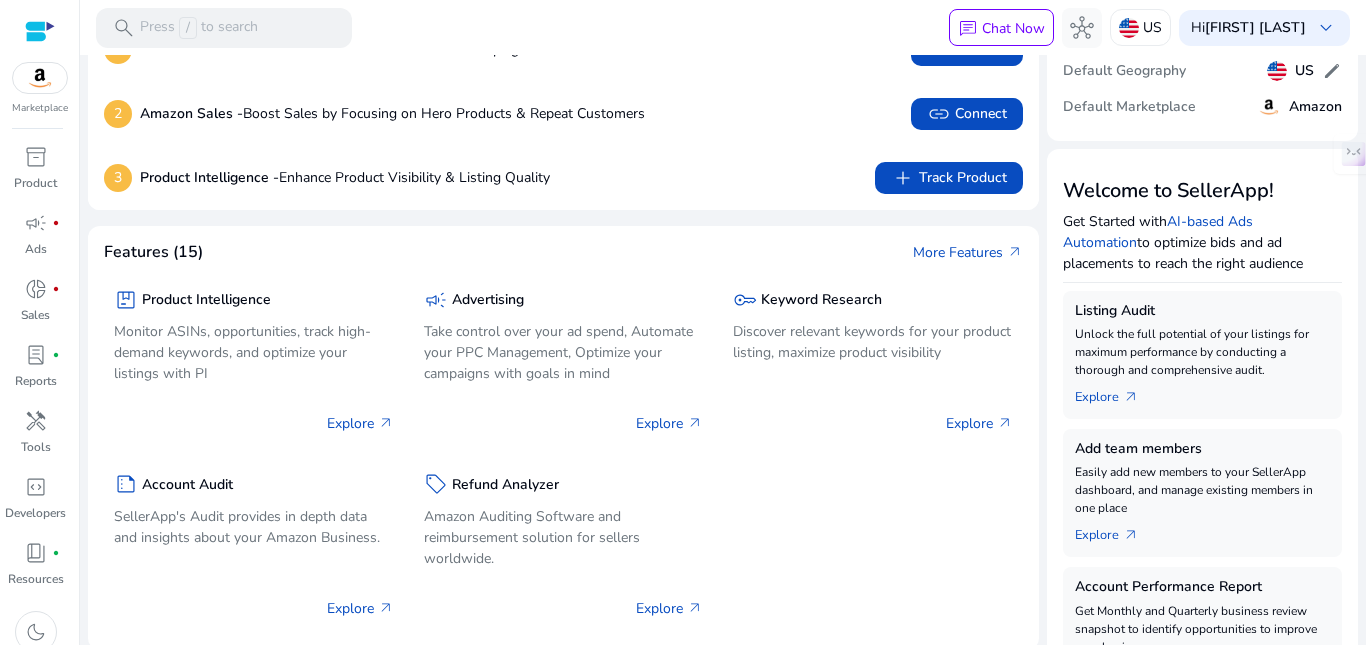 scroll, scrollTop: 0, scrollLeft: 0, axis: both 